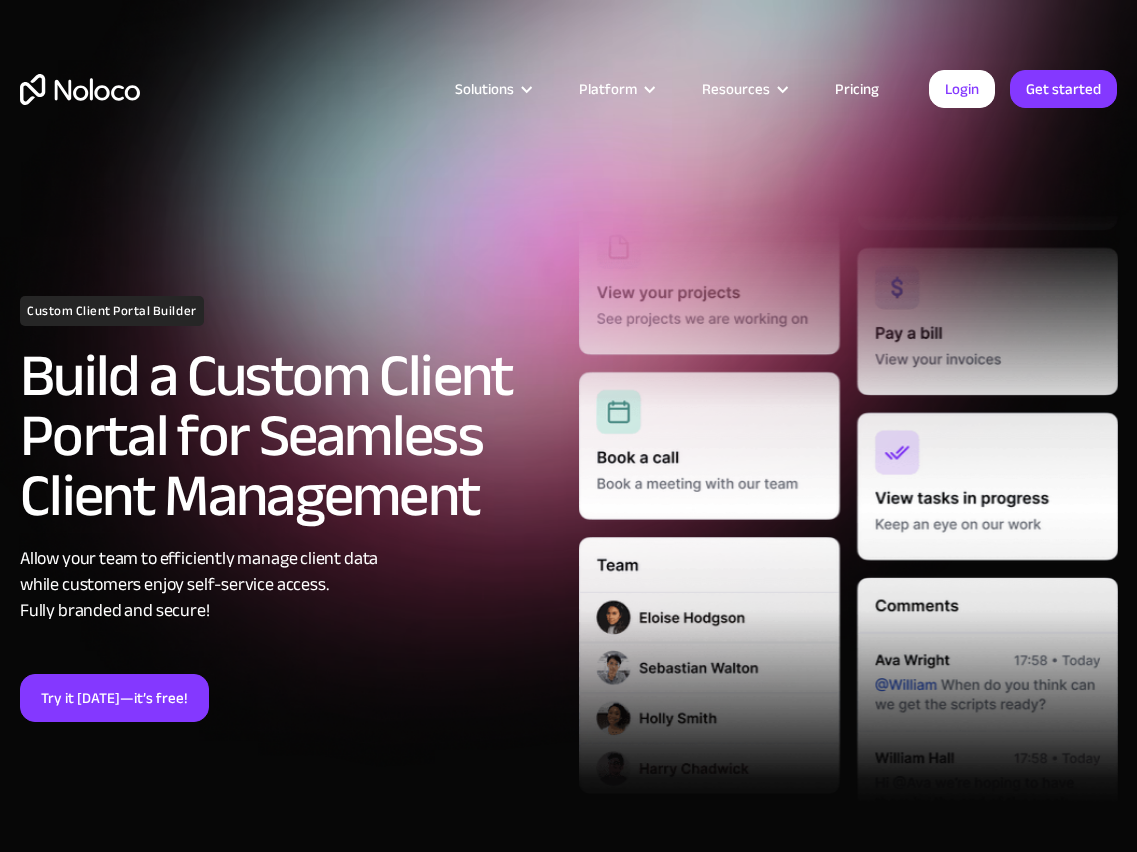 scroll, scrollTop: 0, scrollLeft: 0, axis: both 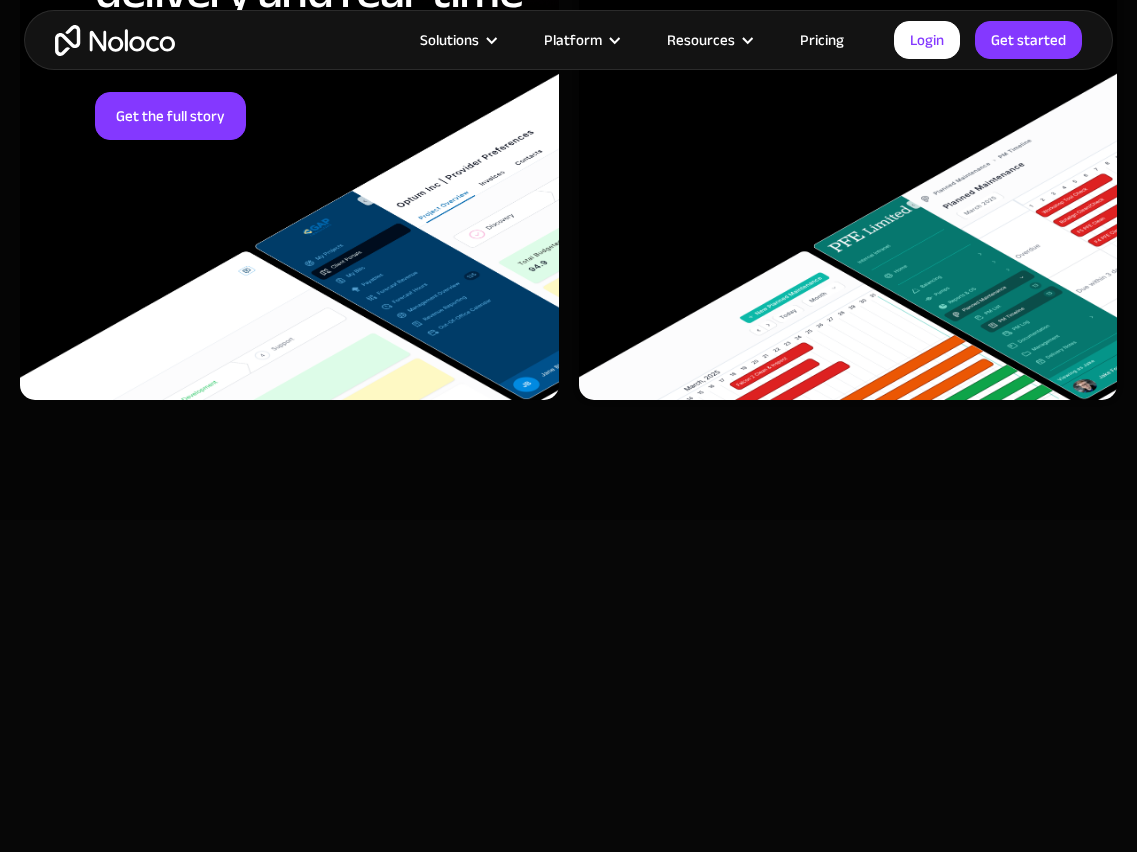 click on "SmartSuite" at bounding box center [541, 906] 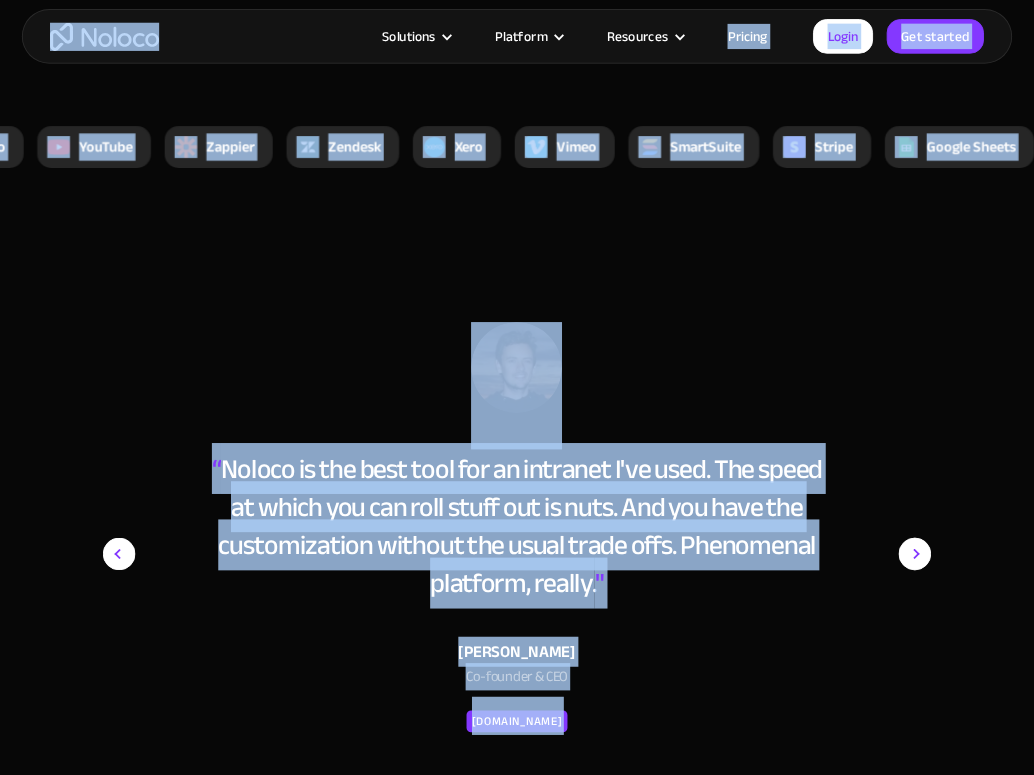 scroll, scrollTop: 8080, scrollLeft: 0, axis: vertical 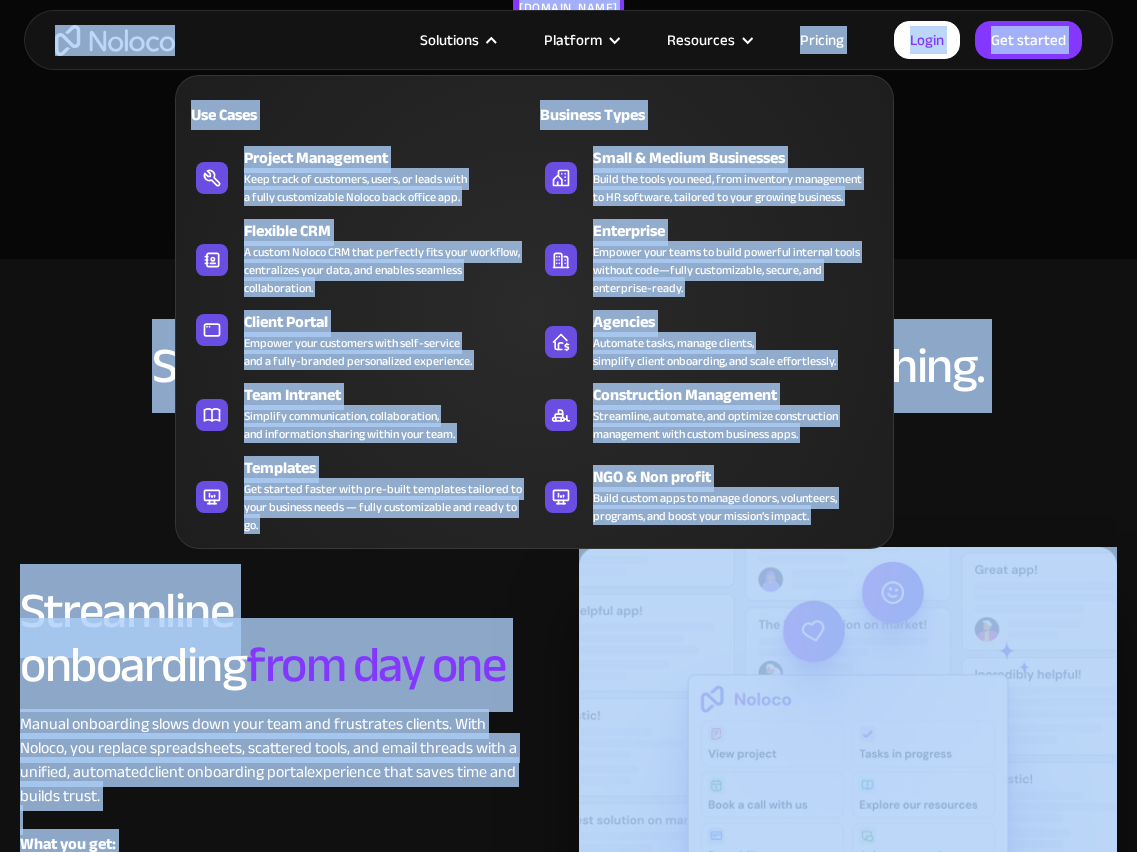 click on "Solutions" at bounding box center [449, 40] 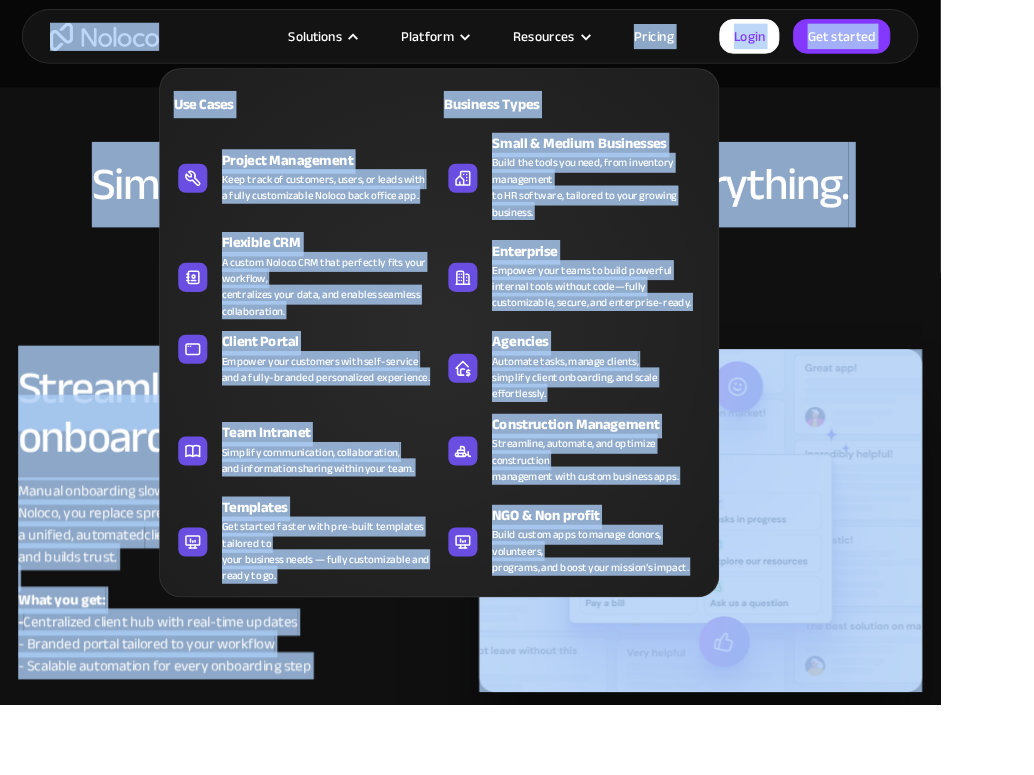scroll, scrollTop: 0, scrollLeft: 5510, axis: horizontal 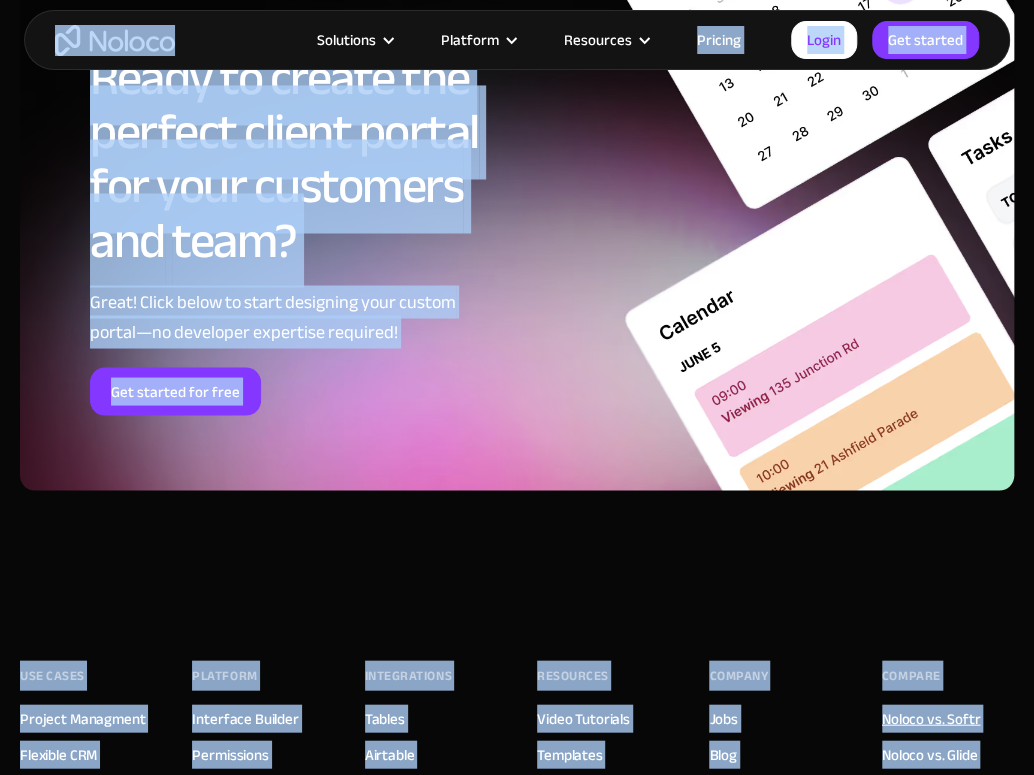 click on "Noloco vs. Softr" at bounding box center (931, 718) 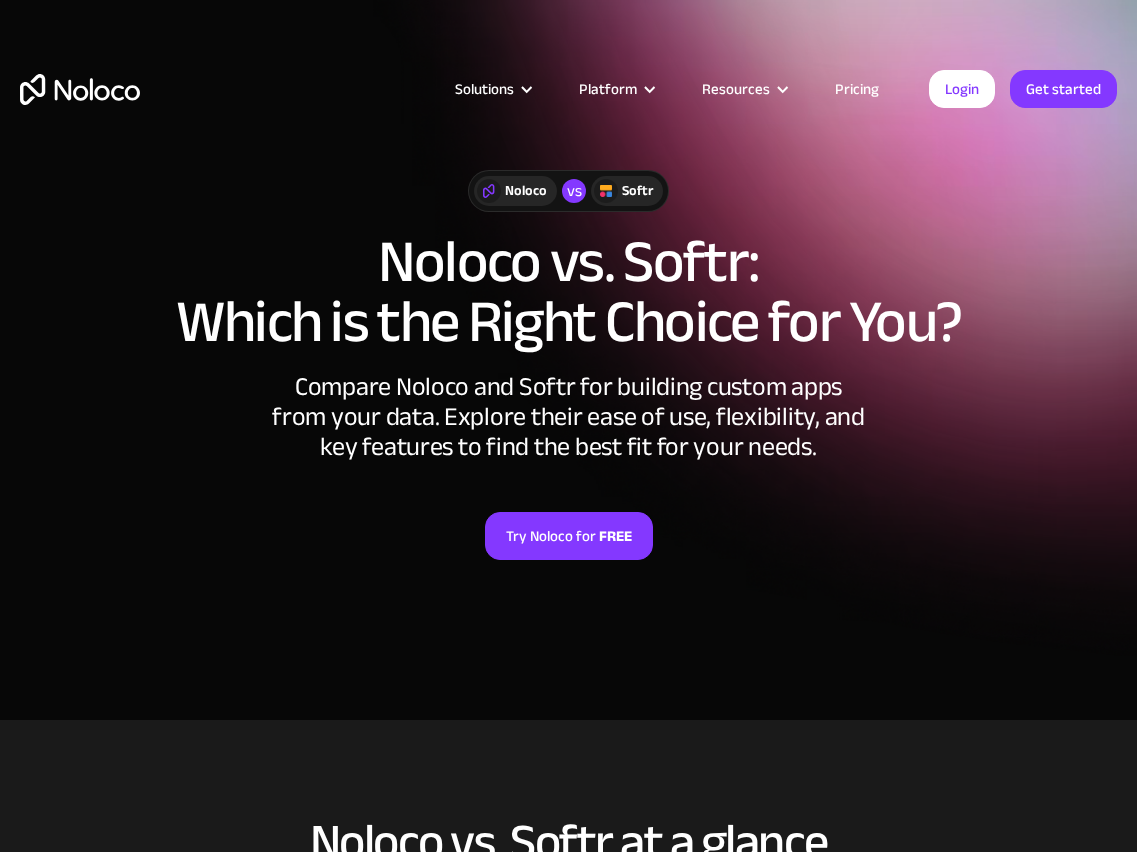 scroll, scrollTop: 0, scrollLeft: 0, axis: both 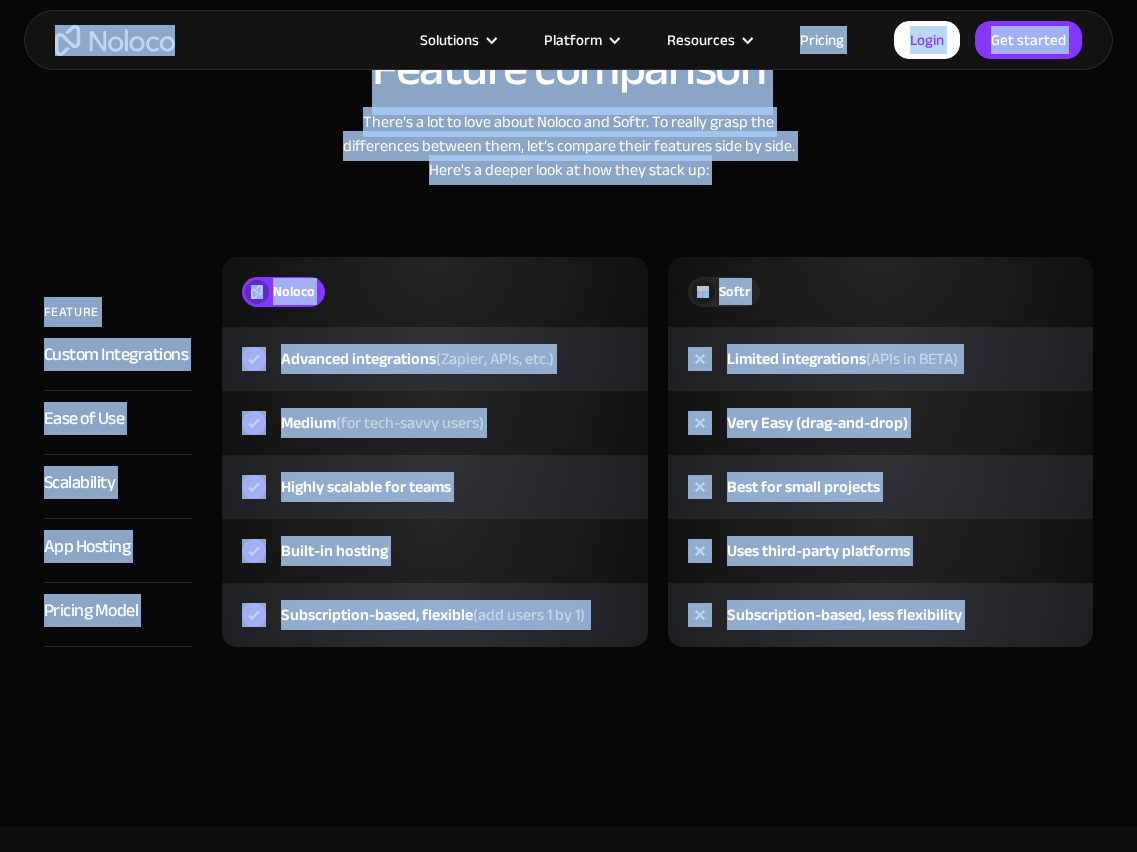 click on "(for tech-savvy users)" at bounding box center (410, 423) 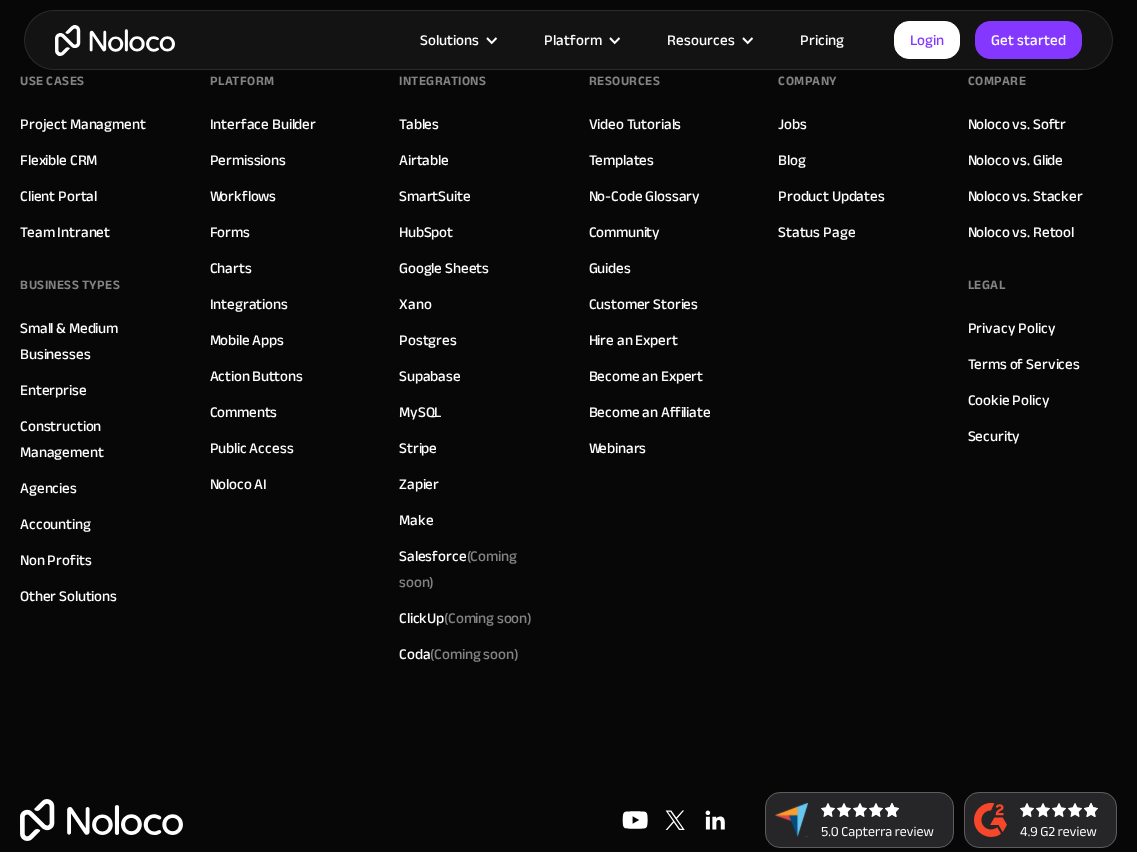 scroll, scrollTop: 5567, scrollLeft: 0, axis: vertical 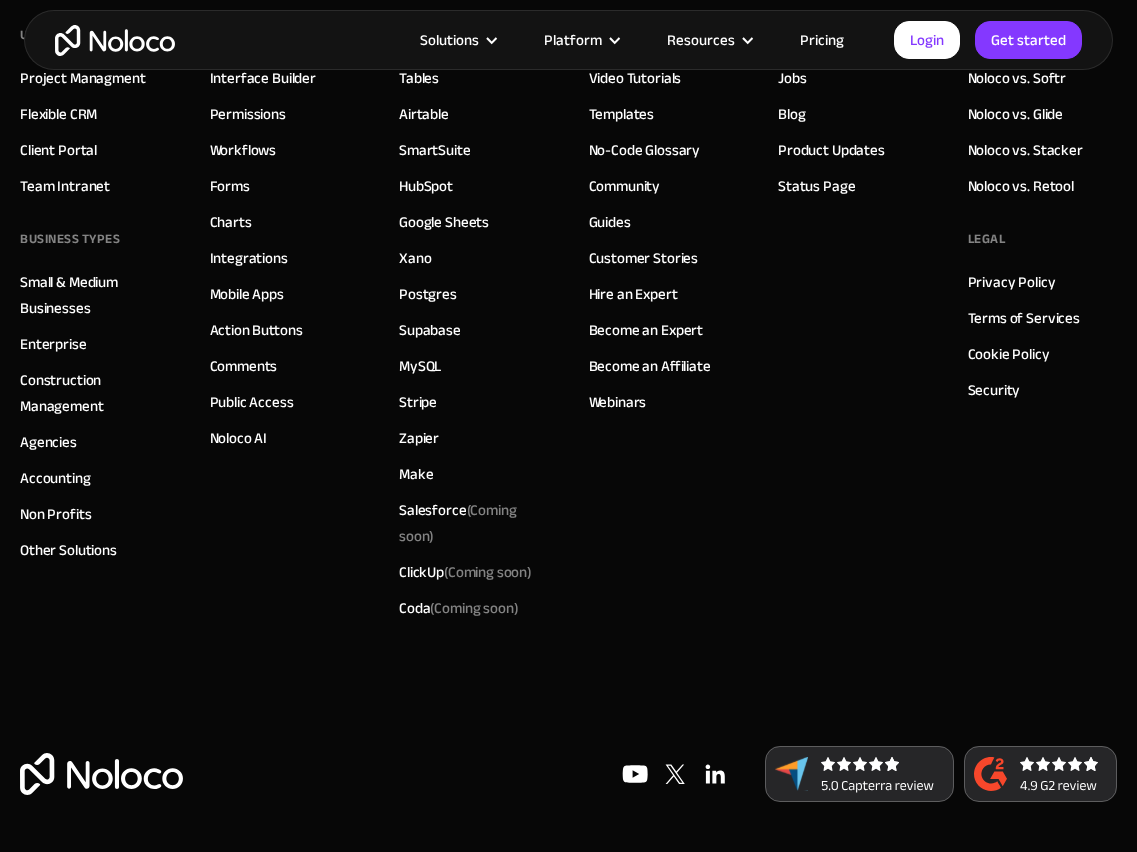 click on "Noloco vs. Stacker" at bounding box center [1025, 150] 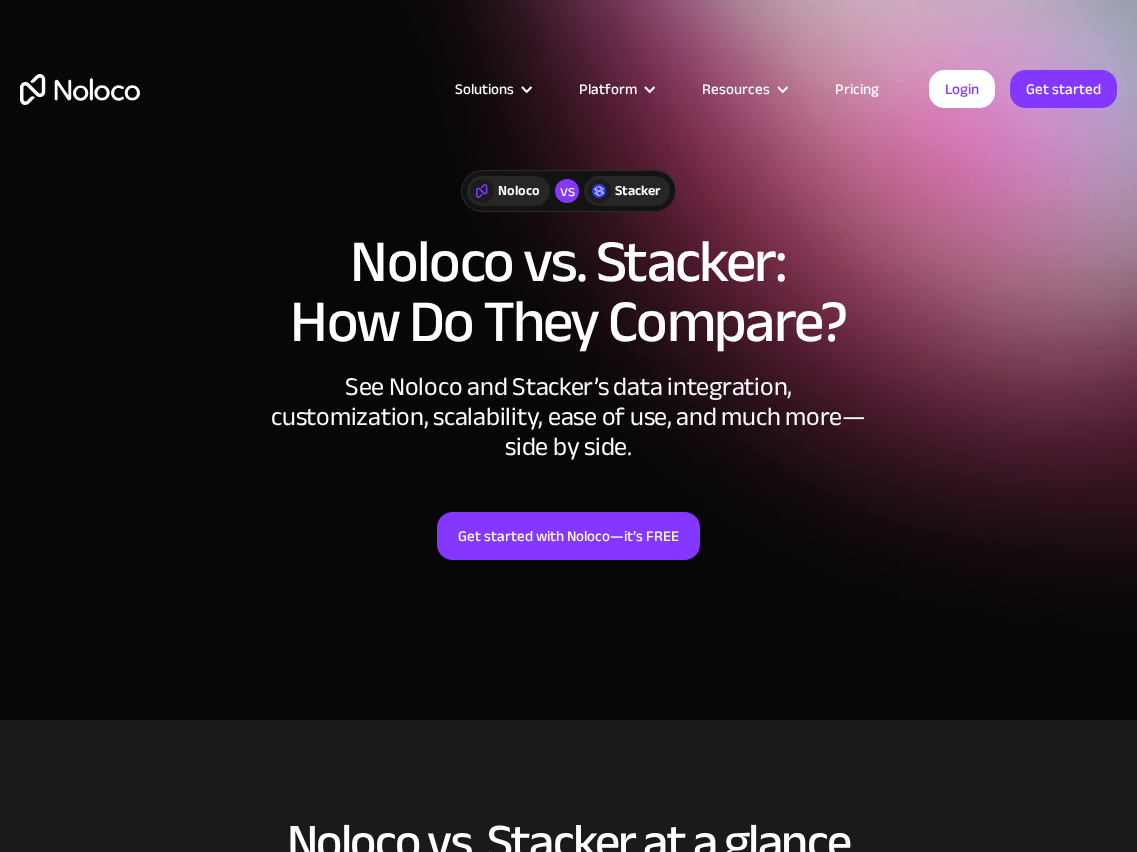 scroll, scrollTop: 0, scrollLeft: 0, axis: both 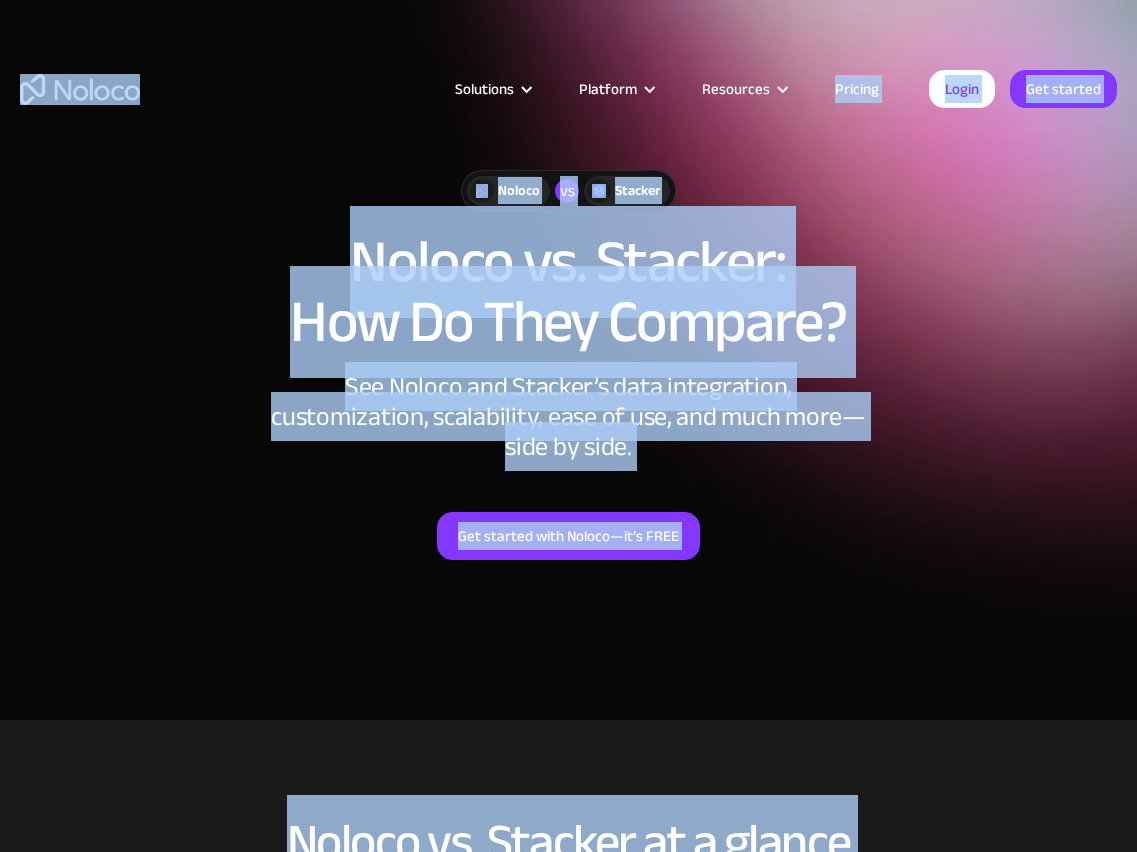 click on "Pricing" at bounding box center [857, 89] 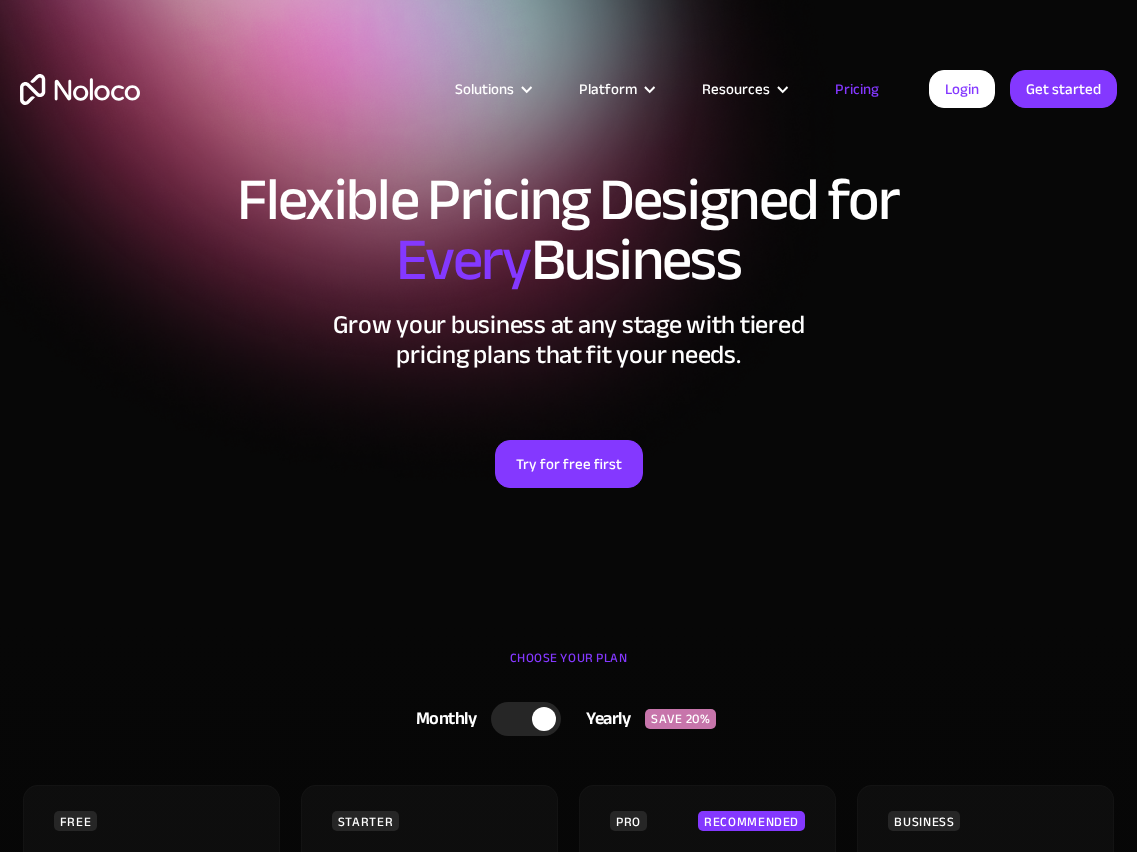 scroll, scrollTop: 0, scrollLeft: 0, axis: both 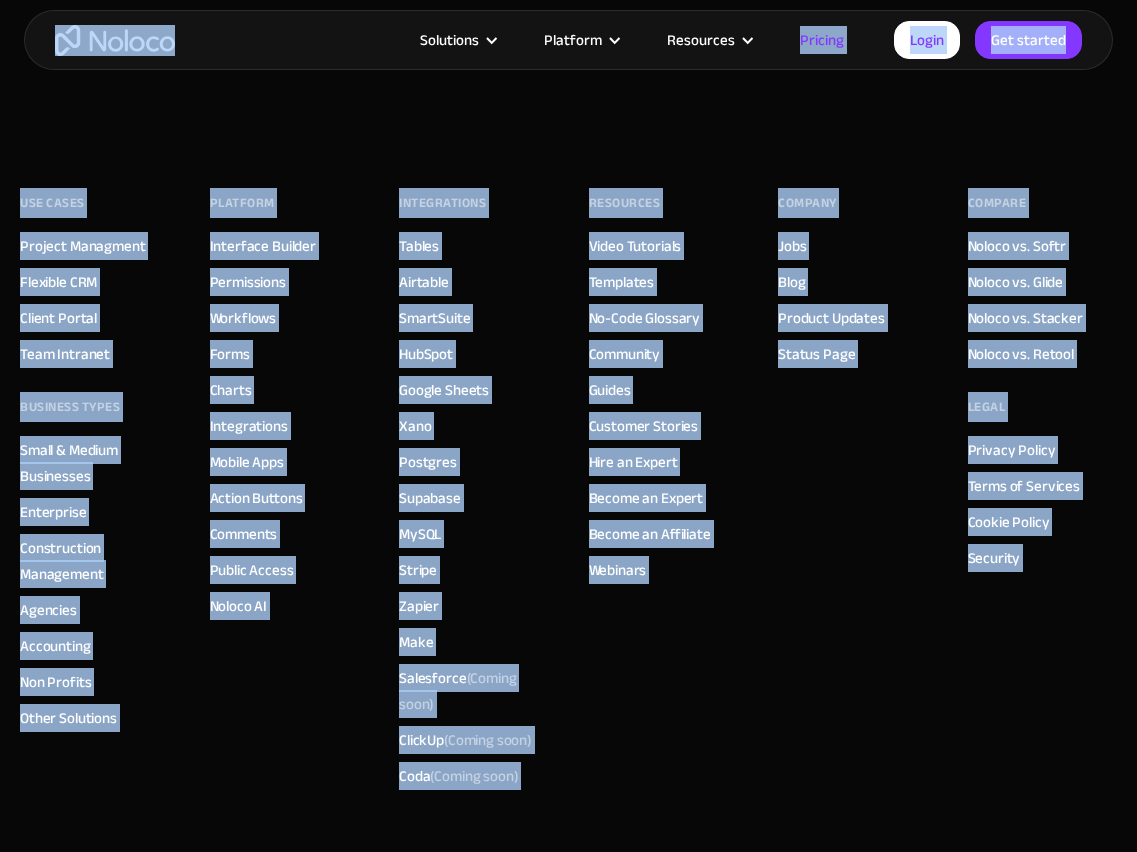 click on "Project Managment" at bounding box center [82, 246] 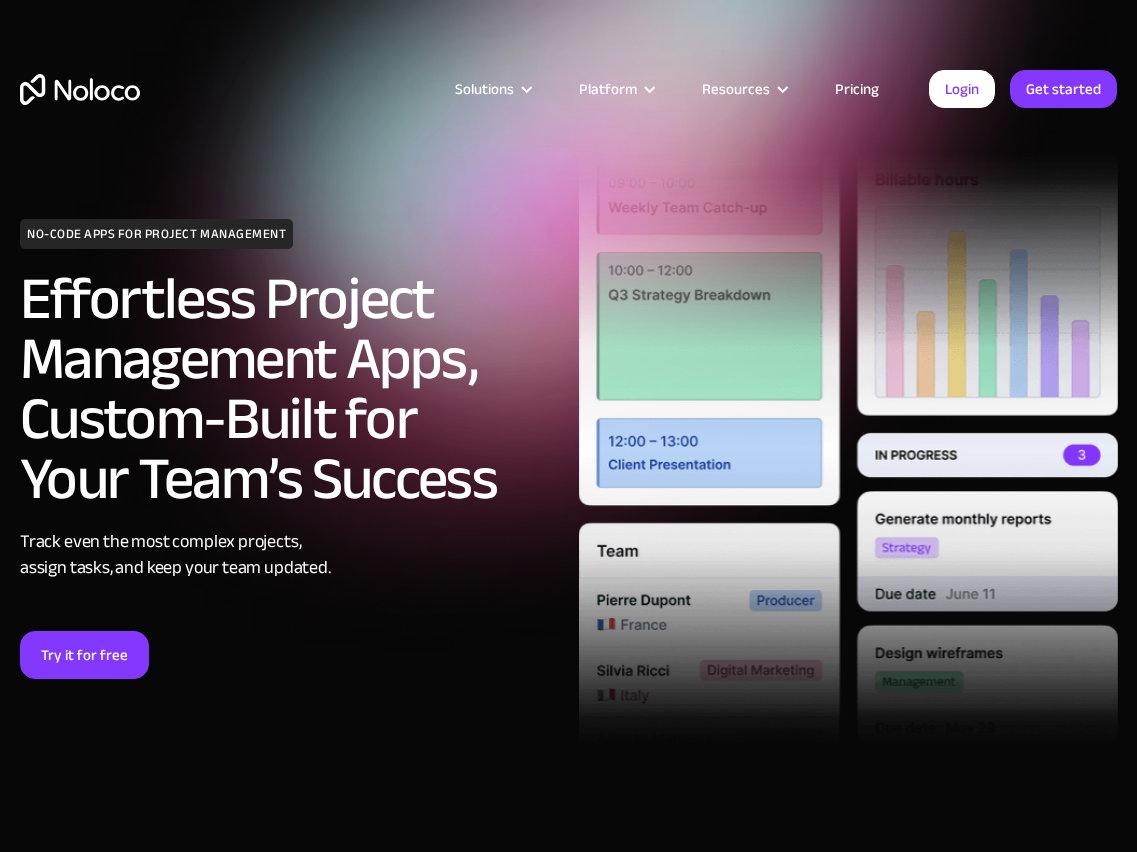 scroll, scrollTop: 0, scrollLeft: 0, axis: both 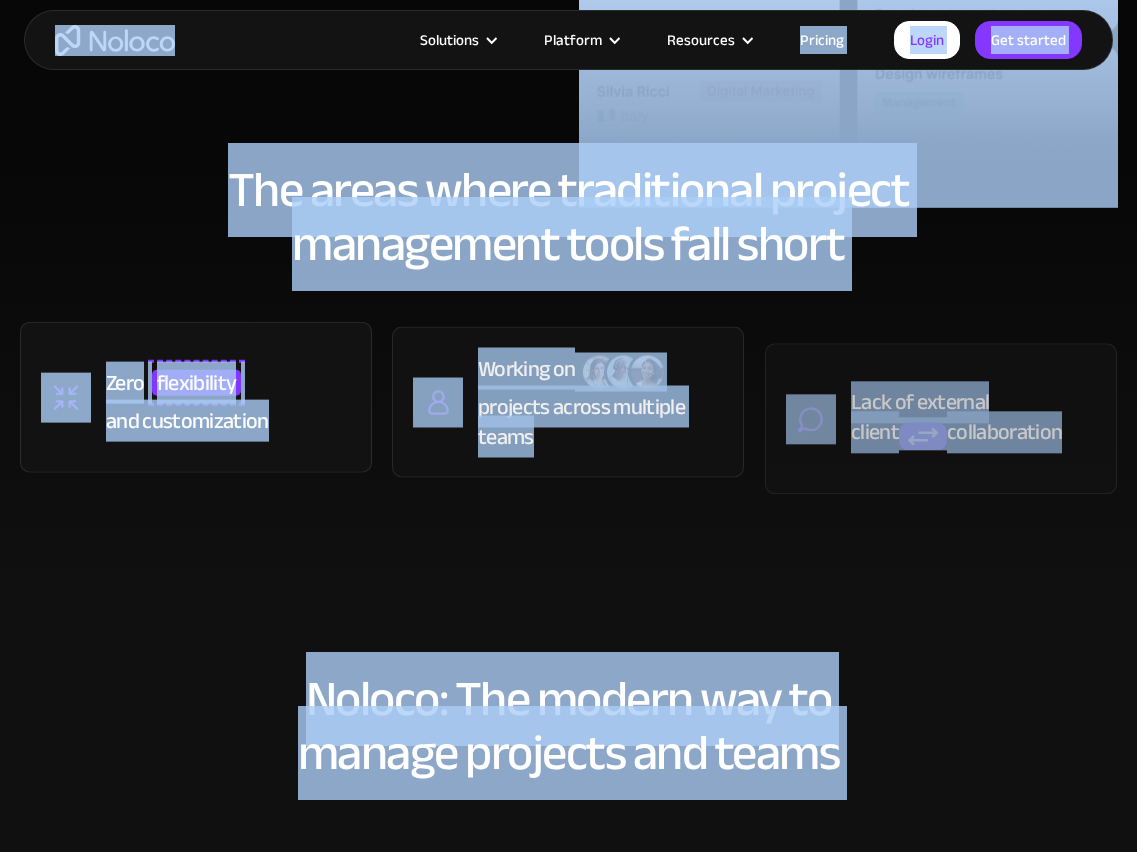 click on "and customization" at bounding box center [187, 421] 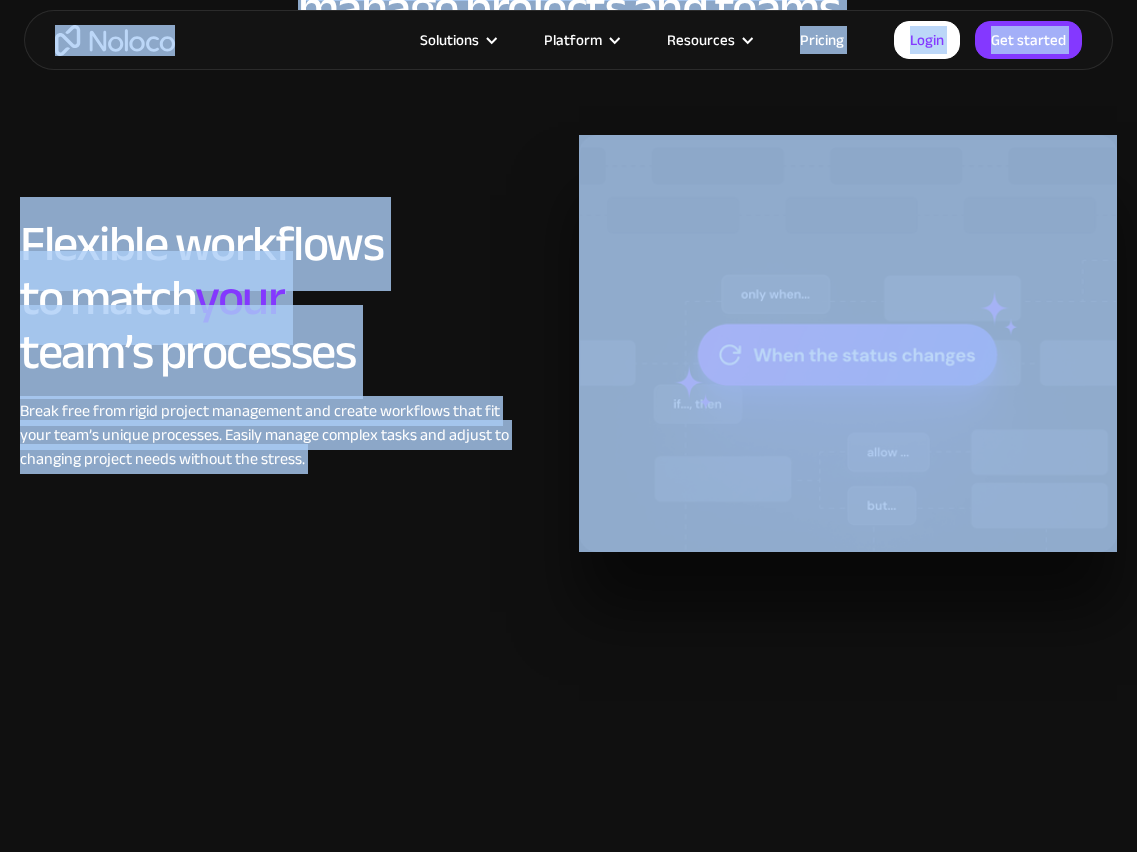 scroll, scrollTop: 2214, scrollLeft: 0, axis: vertical 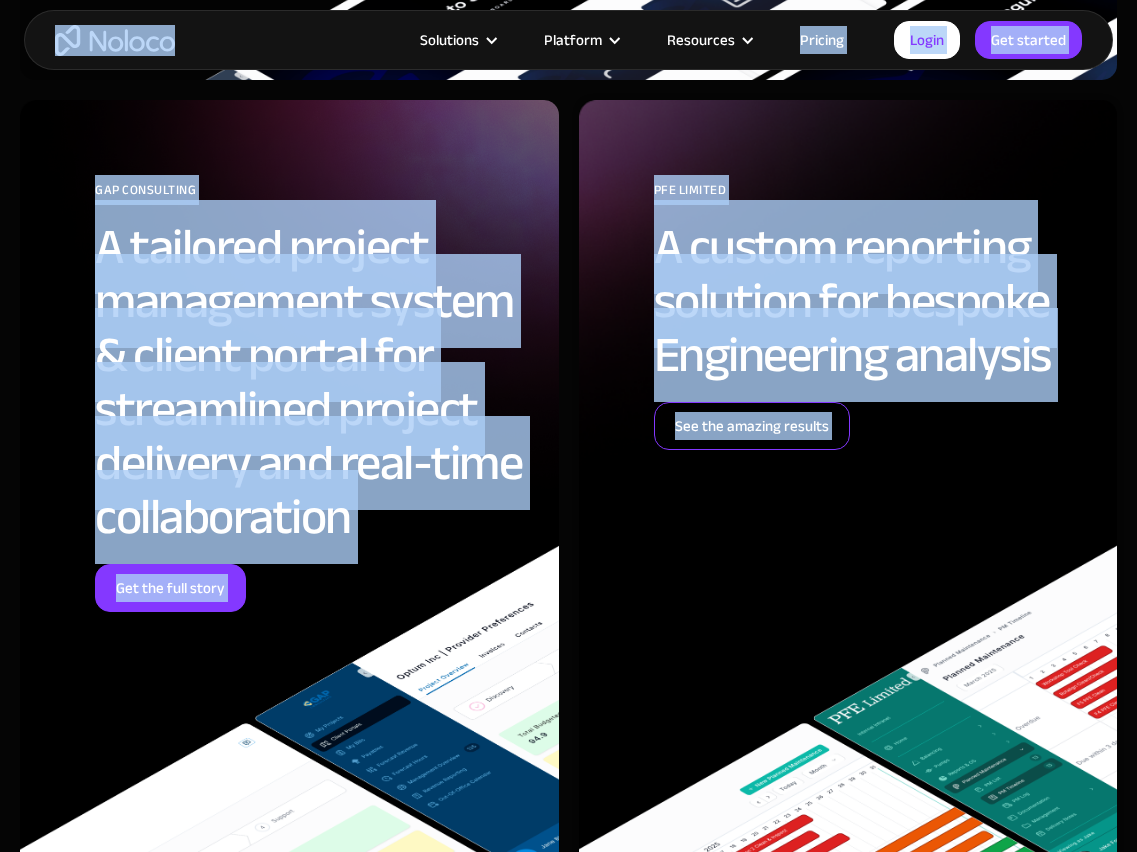 click on "See the amazing results" at bounding box center [752, 426] 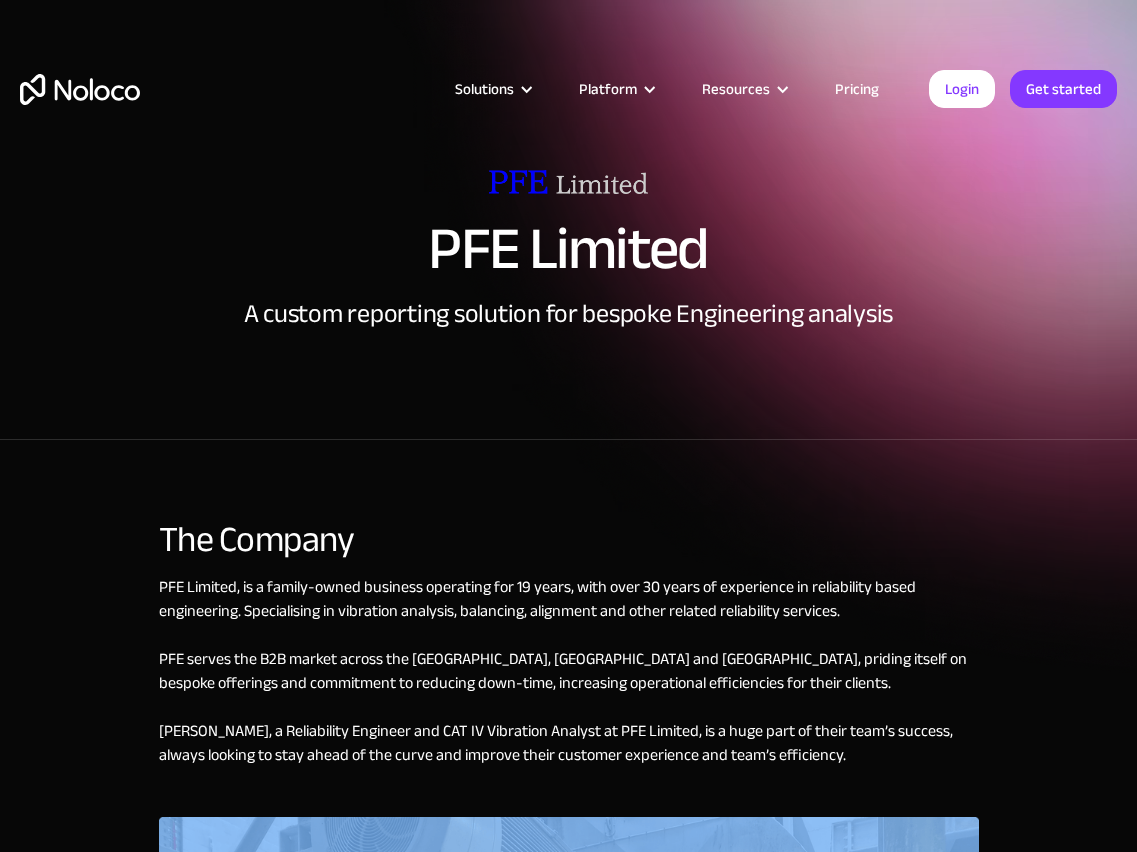 scroll, scrollTop: 0, scrollLeft: 0, axis: both 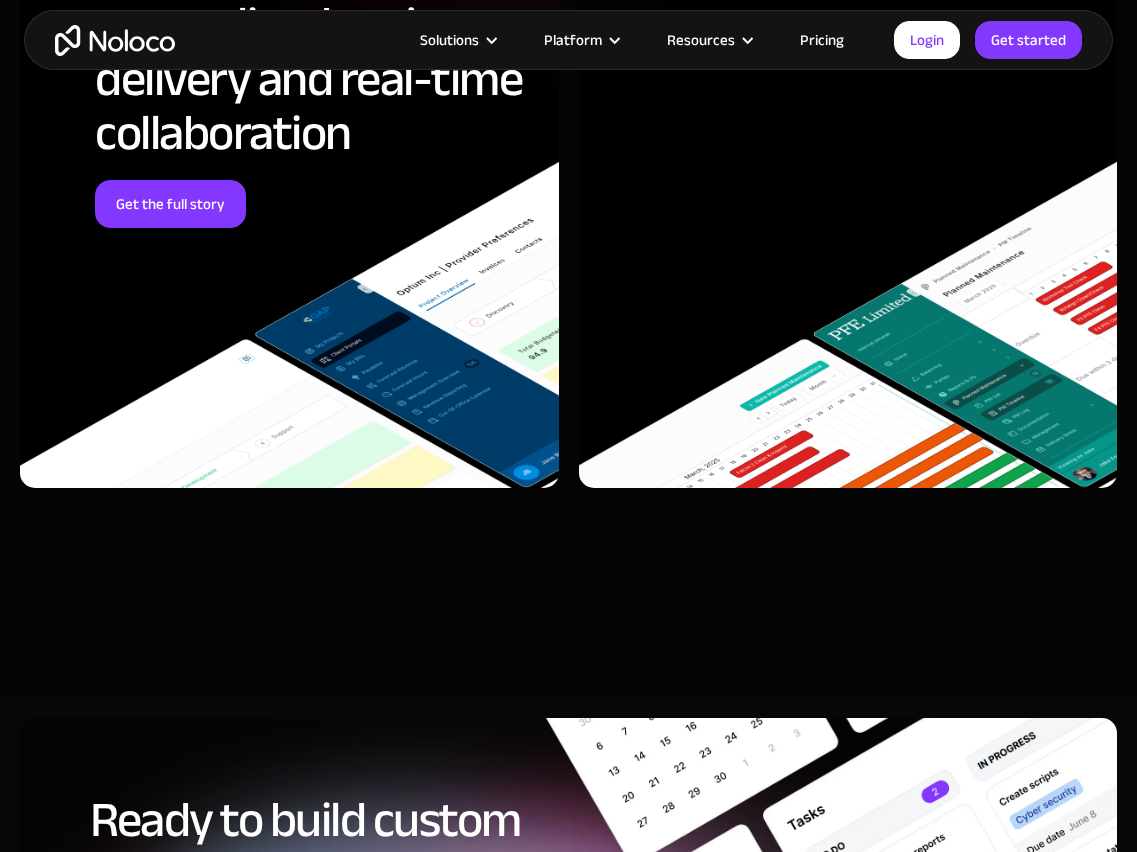 click on "INTEGRATIONS" at bounding box center [442, 1229] 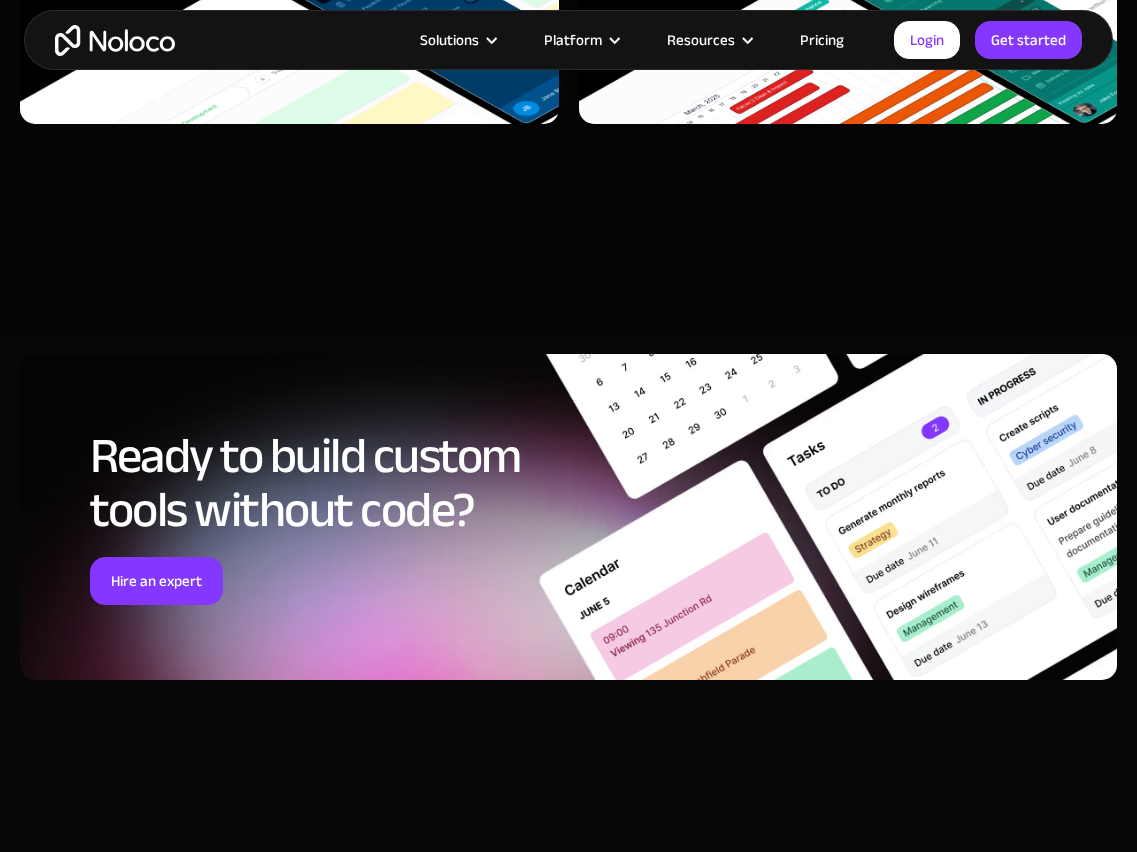 scroll, scrollTop: 8326, scrollLeft: 0, axis: vertical 